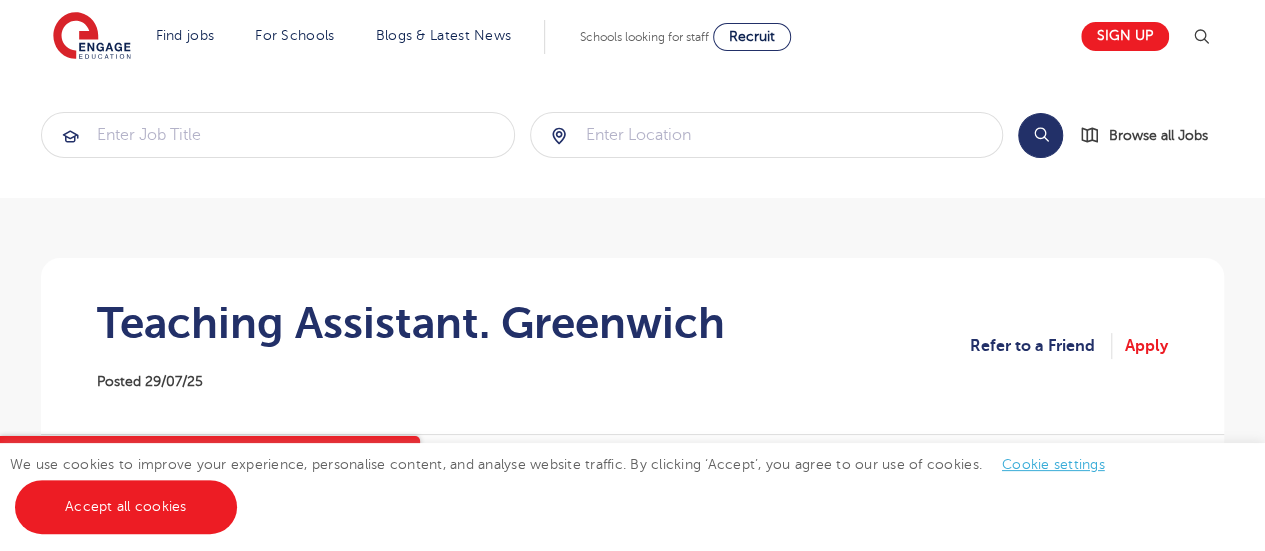 scroll, scrollTop: 209, scrollLeft: 0, axis: vertical 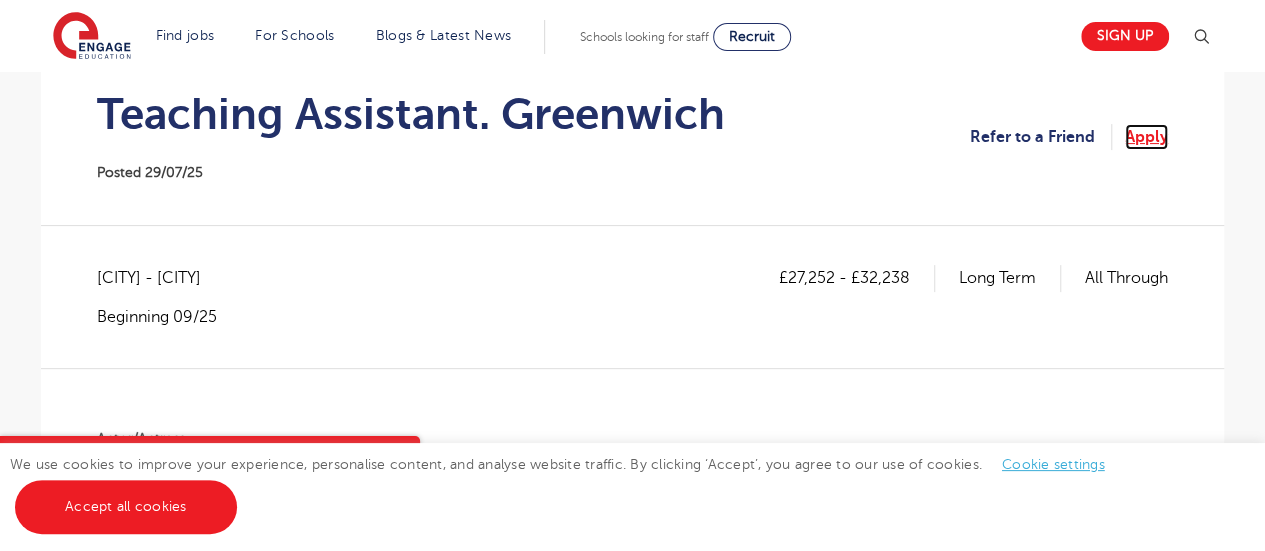 click on "Apply" at bounding box center [1146, 137] 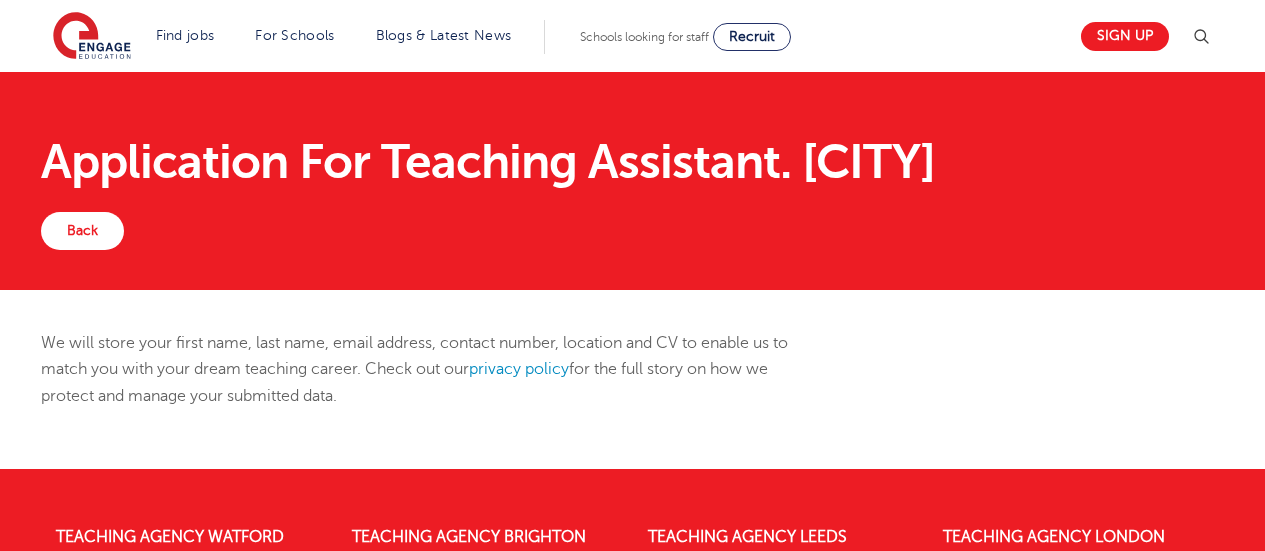 scroll, scrollTop: 0, scrollLeft: 0, axis: both 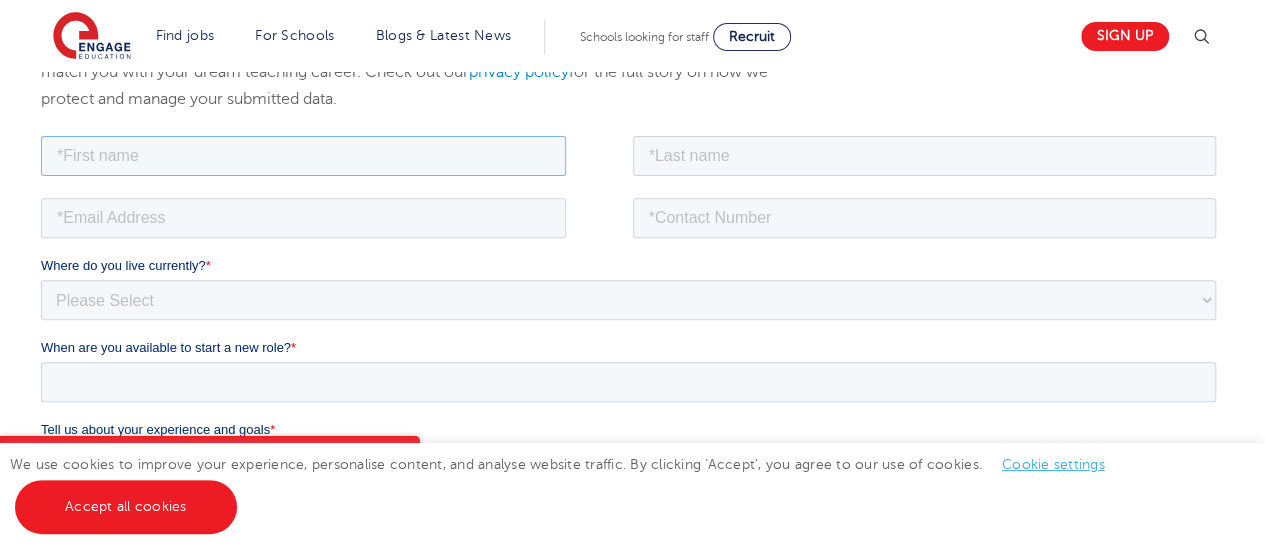 click at bounding box center (303, 155) 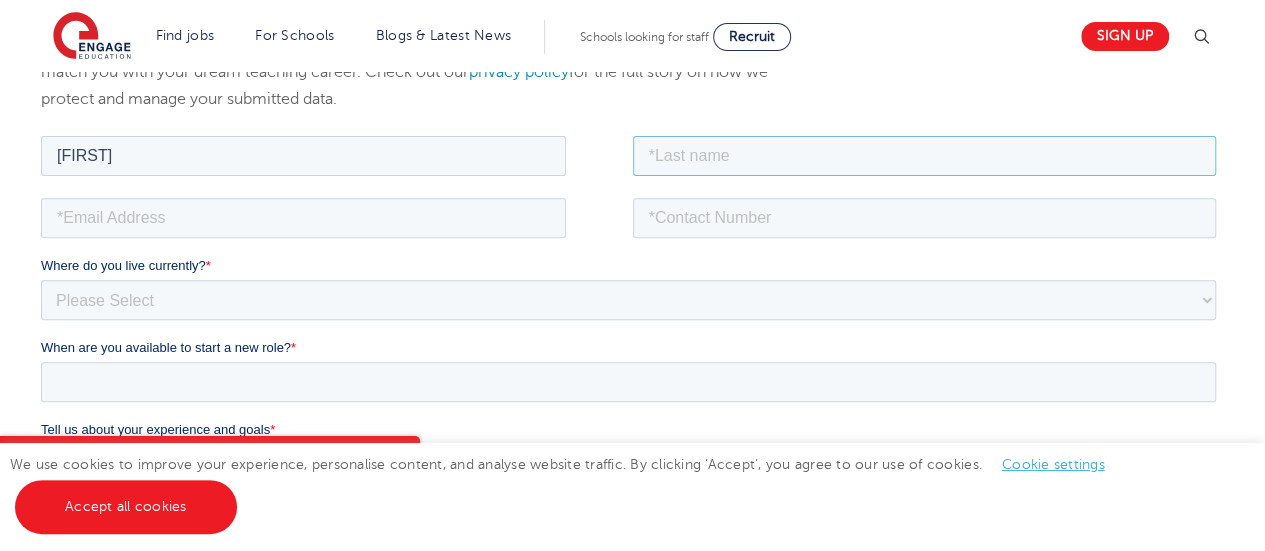 type on "[LAST]" 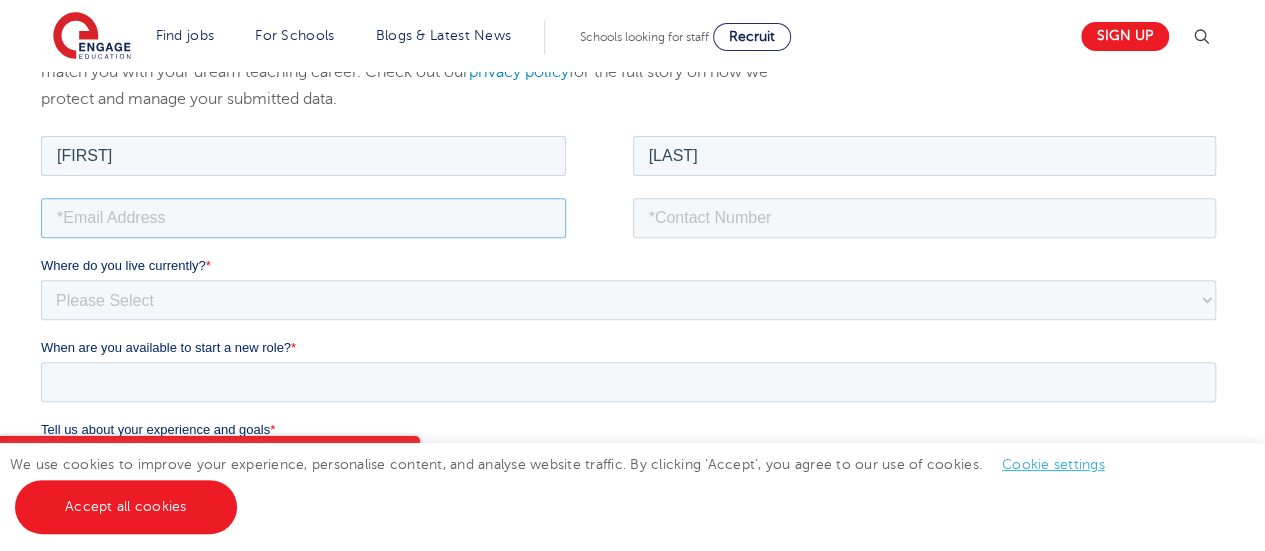 type on "[EMAIL]" 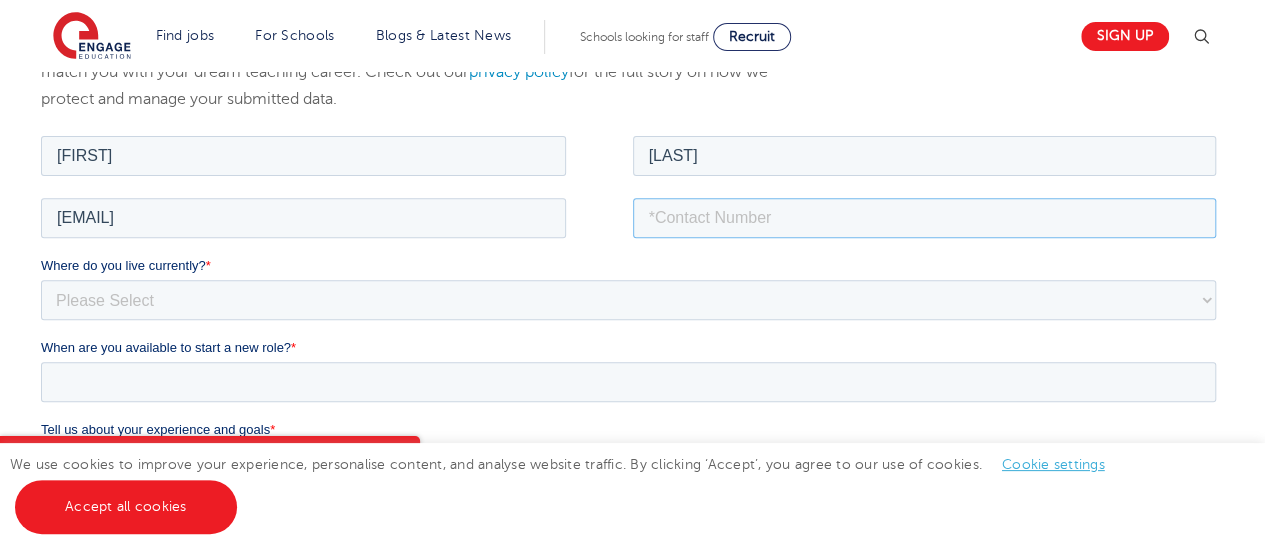 type on "[PHONE]" 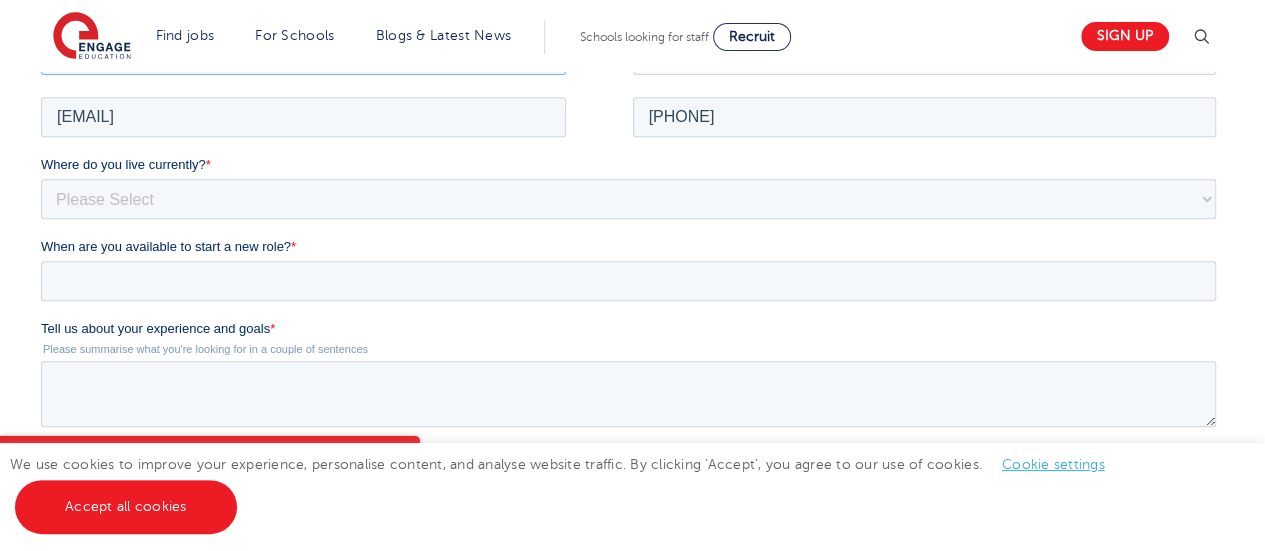 scroll, scrollTop: 399, scrollLeft: 0, axis: vertical 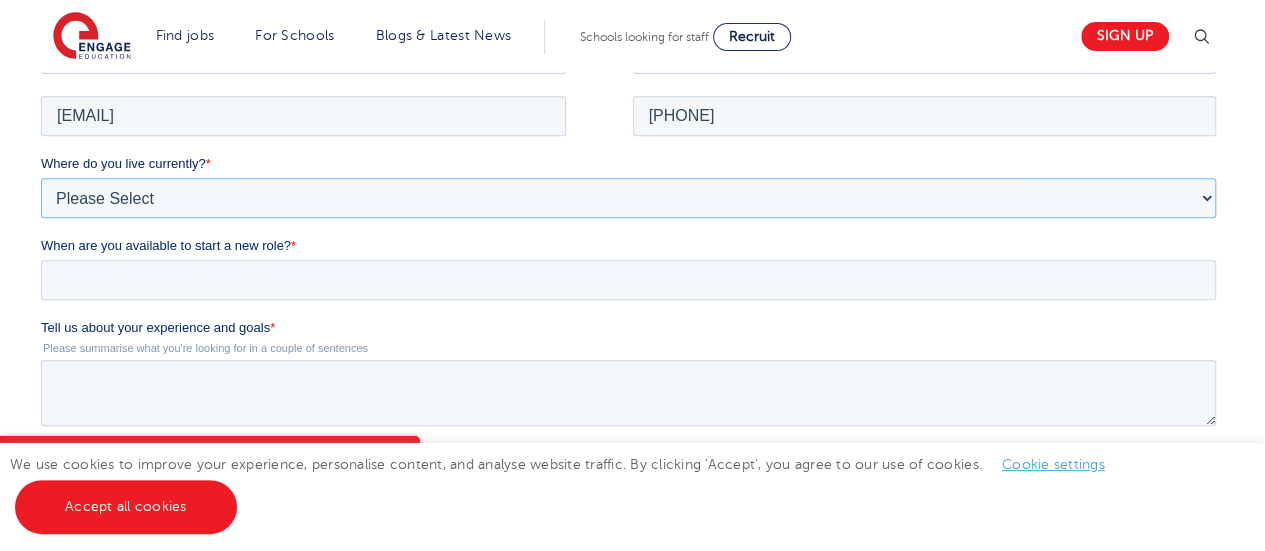 click on "Please Select UK Canada Ireland Australia New Zealand Europe USA South Africa Jamaica Africa Asia Middle East South America Caribbean" at bounding box center [628, 197] 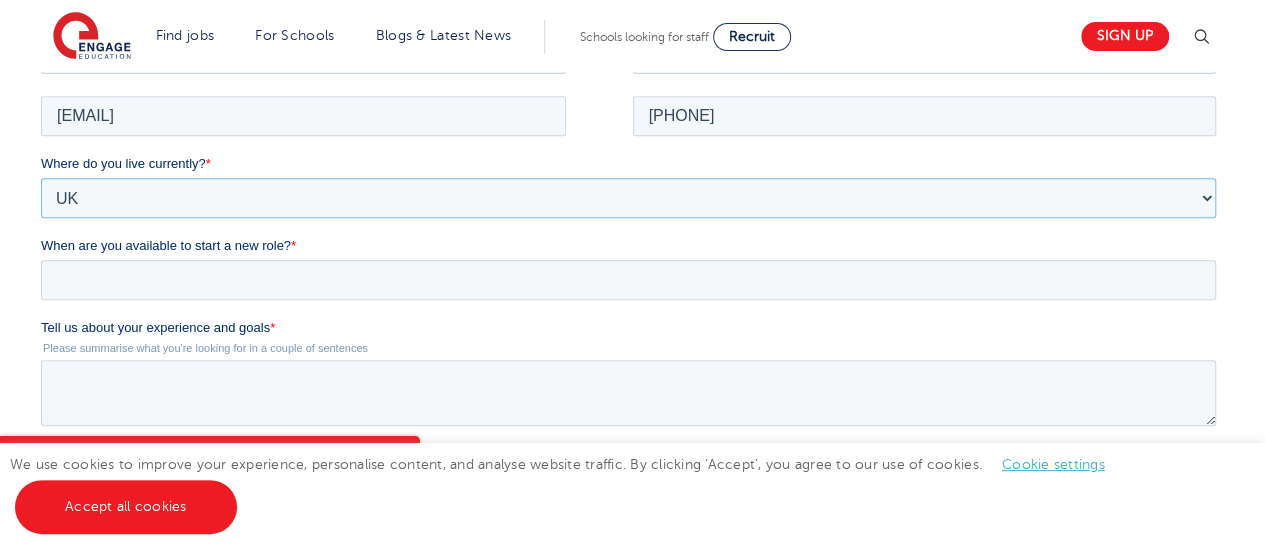 click on "Please Select UK Canada Ireland Australia New Zealand Europe USA South Africa Jamaica Africa Asia Middle East South America Caribbean" at bounding box center (628, 197) 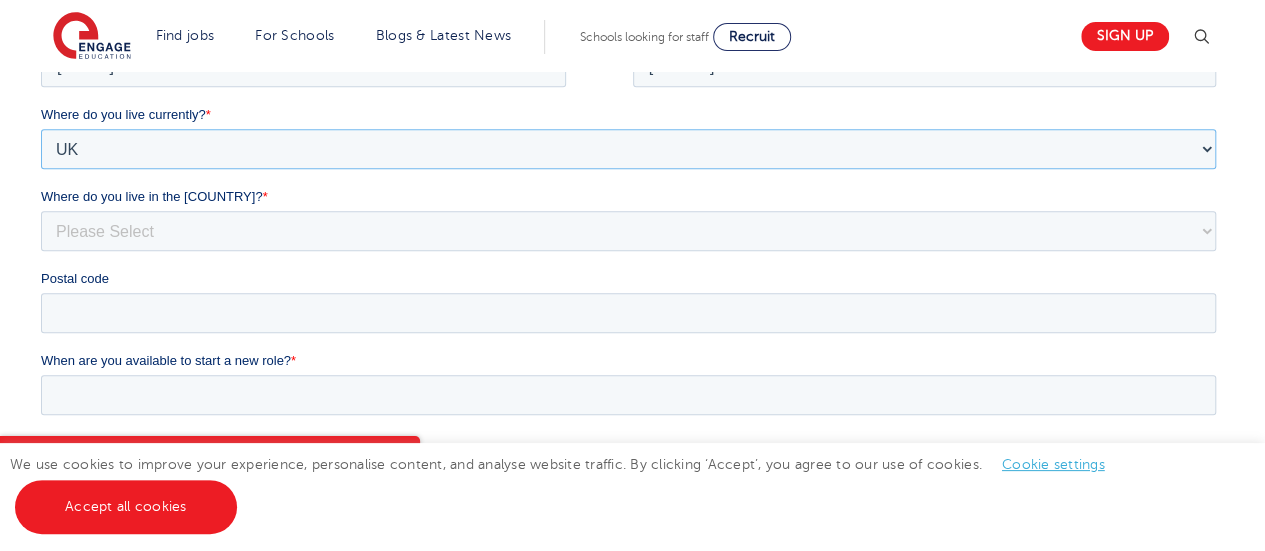 scroll, scrollTop: 463, scrollLeft: 0, axis: vertical 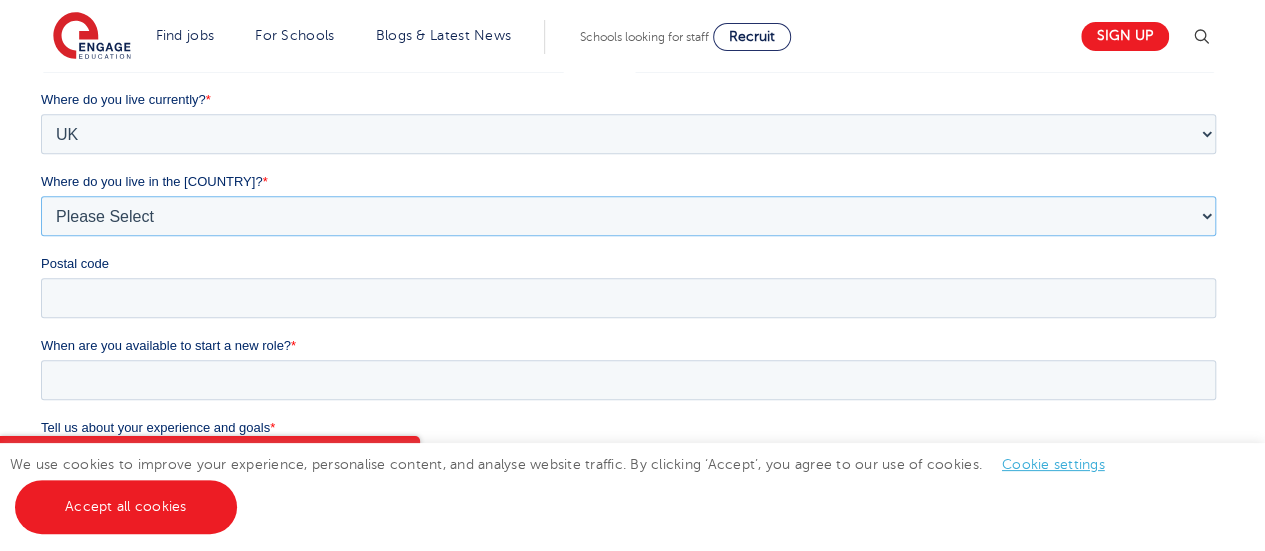 click on "Please Select Overseas Barnsley Bedfordshire Berkshire Bournemouth Bracknell Forest Bradford Brighton and Hove Bristol Buckinghamshire Calderdale Cambridgeshire Cheshire City of London City of Plymouth Cornwall County Durham Cumbria Derbyshire Devon Doncaster Dorset Durham Durham and North Yorkshire East Riding of Yorkshire East Sussex Essex Gloucestershire Hampshire Herefordshire Hertfordshire Hull Isle of Wight Kent Kirklees Lancashire Leeds Leicestershire Lincolnshire London Luton Luton South Luton Town Centre Manchester Medway Merseyside Milton Keynes Norfolk Northamptonshire North Somerset Northumberland North Yorkshire Nottinghamshire Oxfordshire Peterborough Poole Portsmouth Reading Rotherham Rutland Sheffield Shropshire Slough Somerset Southampton Southend On Sea South Yorkshire Staffordshire Suffolk Surrey Thurrock Torbay Tyne and Wear Wakefield Warwickshire West Berkshire West Midlands West Sussex West Yorkshire Wiltshire Windsor and Maidenhead Wokingham Worcestershire York" at bounding box center (628, 216) 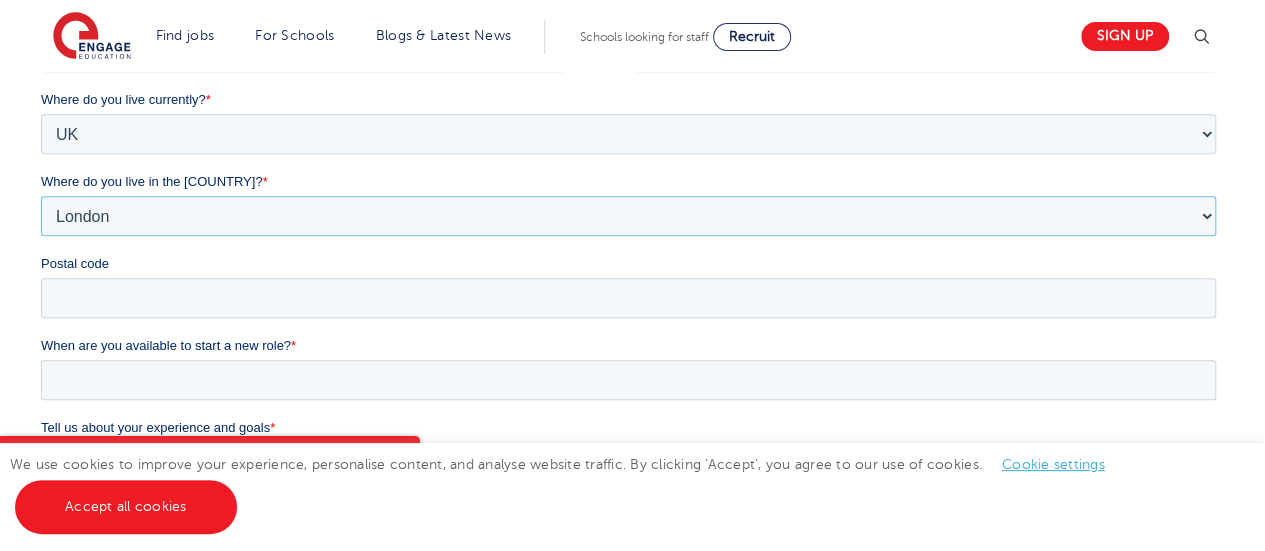 click on "Please Select Overseas Barnsley Bedfordshire Berkshire Bournemouth Bracknell Forest Bradford Brighton and Hove Bristol Buckinghamshire Calderdale Cambridgeshire Cheshire City of London City of Plymouth Cornwall County Durham Cumbria Derbyshire Devon Doncaster Dorset Durham Durham and North Yorkshire East Riding of Yorkshire East Sussex Essex Gloucestershire Hampshire Herefordshire Hertfordshire Hull Isle of Wight Kent Kirklees Lancashire Leeds Leicestershire Lincolnshire London Luton Luton South Luton Town Centre Manchester Medway Merseyside Milton Keynes Norfolk Northamptonshire North Somerset Northumberland North Yorkshire Nottinghamshire Oxfordshire Peterborough Poole Portsmouth Reading Rotherham Rutland Sheffield Shropshire Slough Somerset Southampton Southend On Sea South Yorkshire Staffordshire Suffolk Surrey Thurrock Torbay Tyne and Wear Wakefield Warwickshire West Berkshire West Midlands West Sussex West Yorkshire Wiltshire Windsor and Maidenhead Wokingham Worcestershire York" at bounding box center (628, 216) 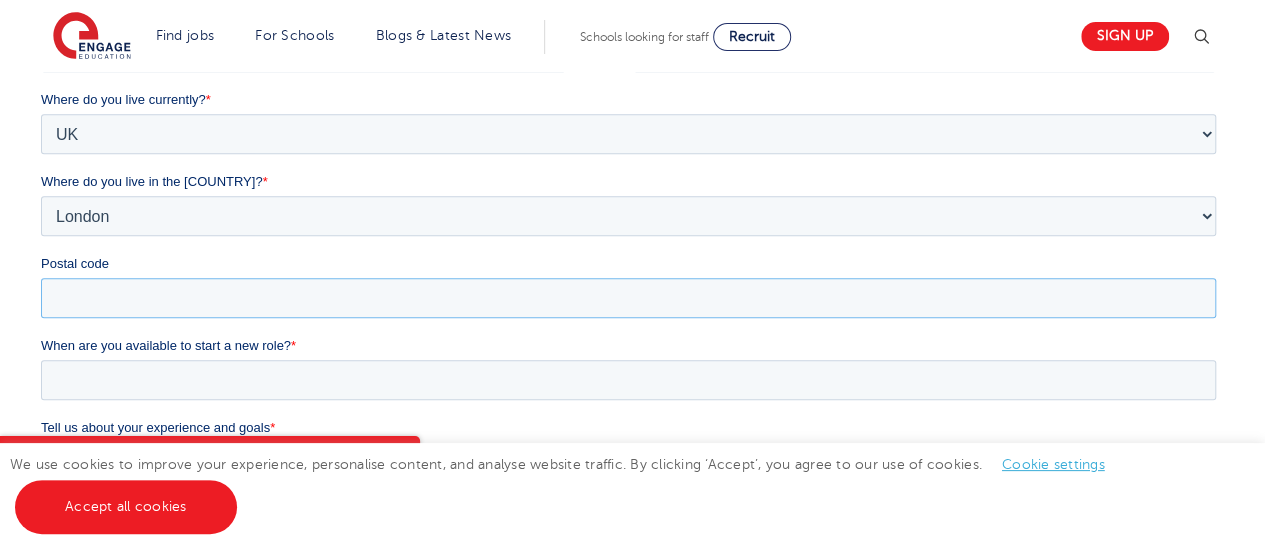 click on "Postal code" at bounding box center [628, 298] 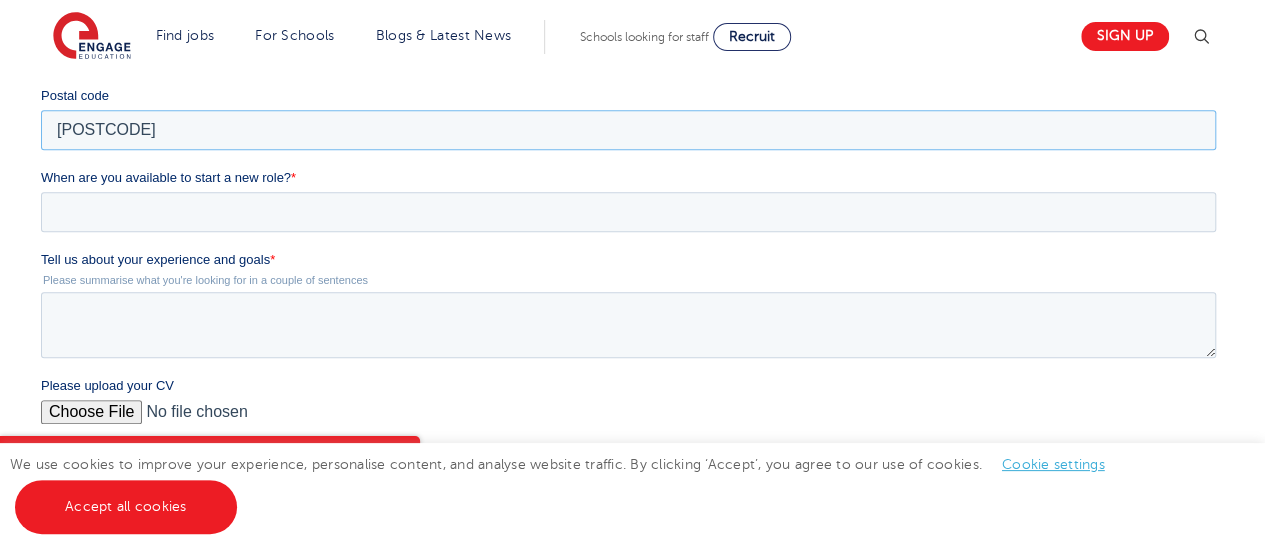 scroll, scrollTop: 636, scrollLeft: 0, axis: vertical 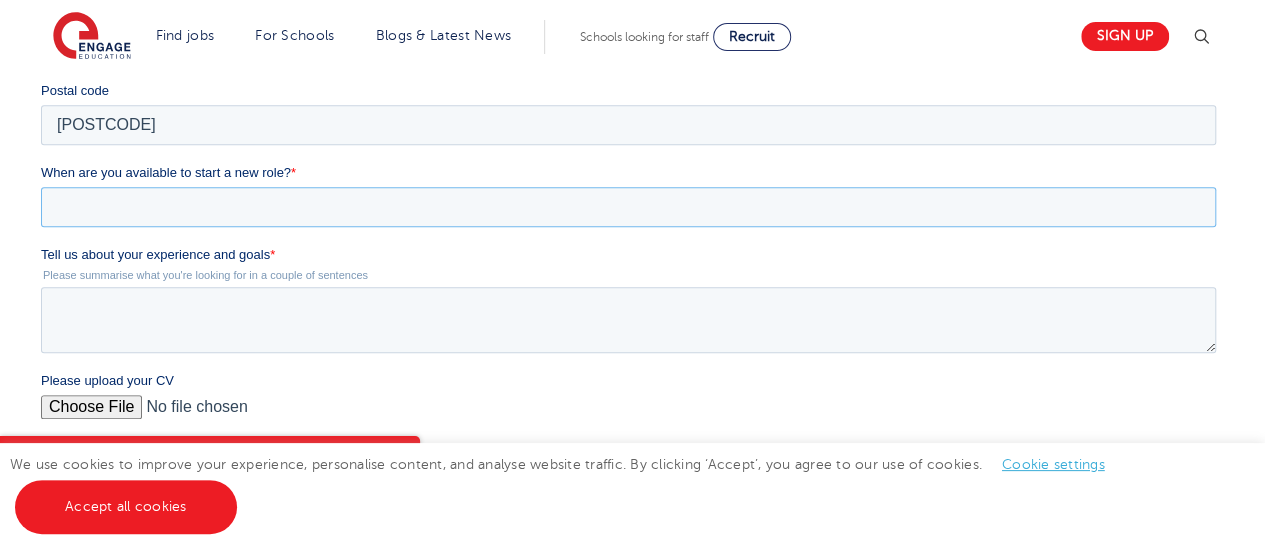 click on "When are you available to start a new role? *" at bounding box center (628, 207) 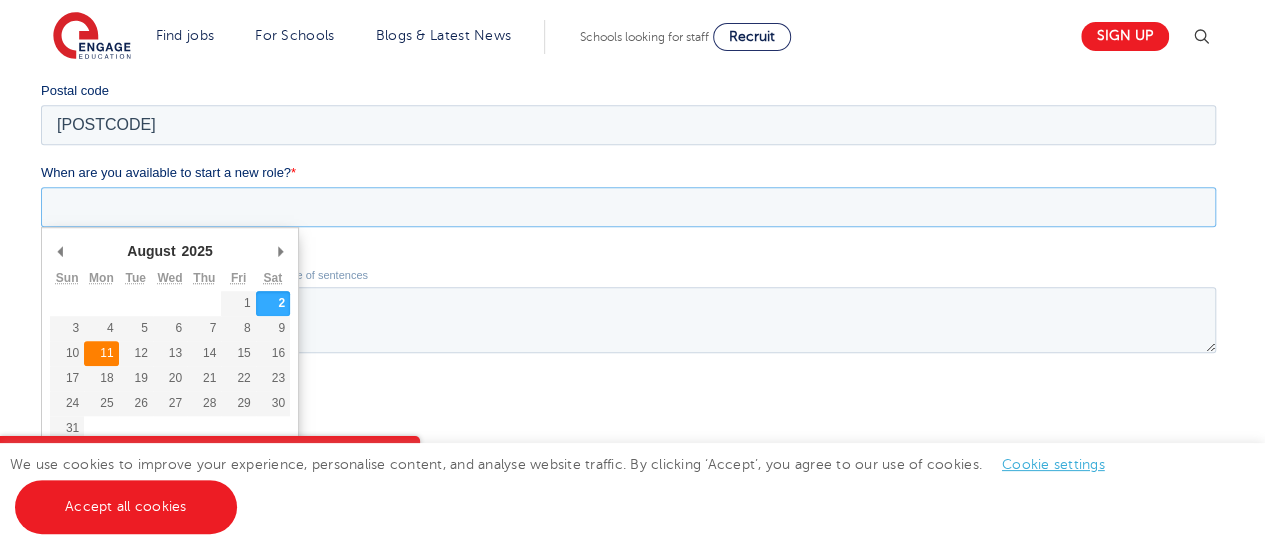 type on "[DATE]" 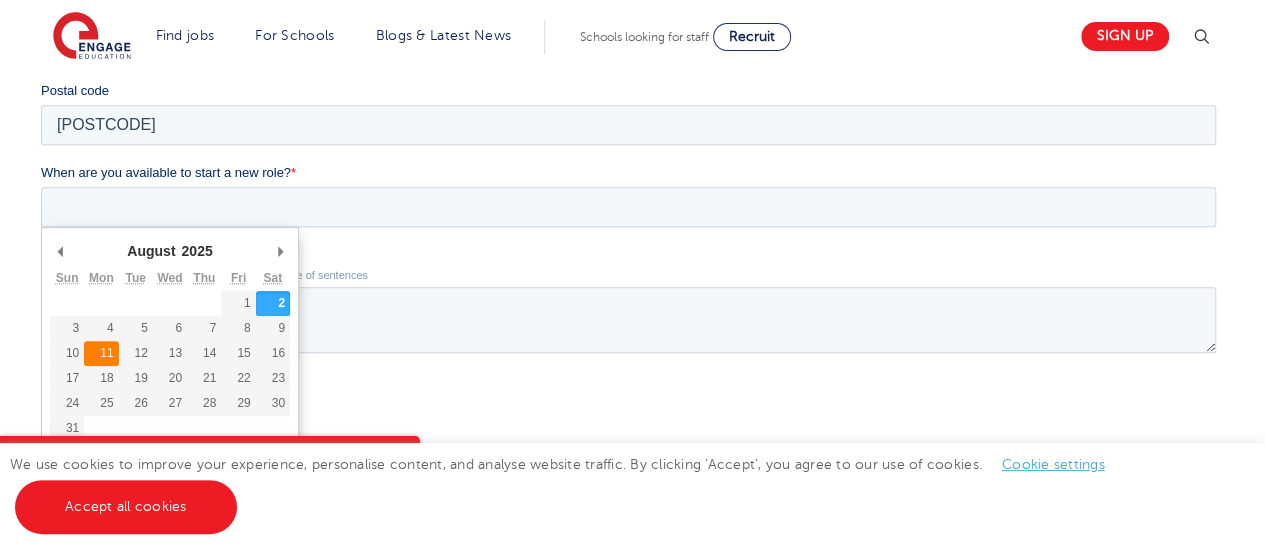 type on "[DATE]" 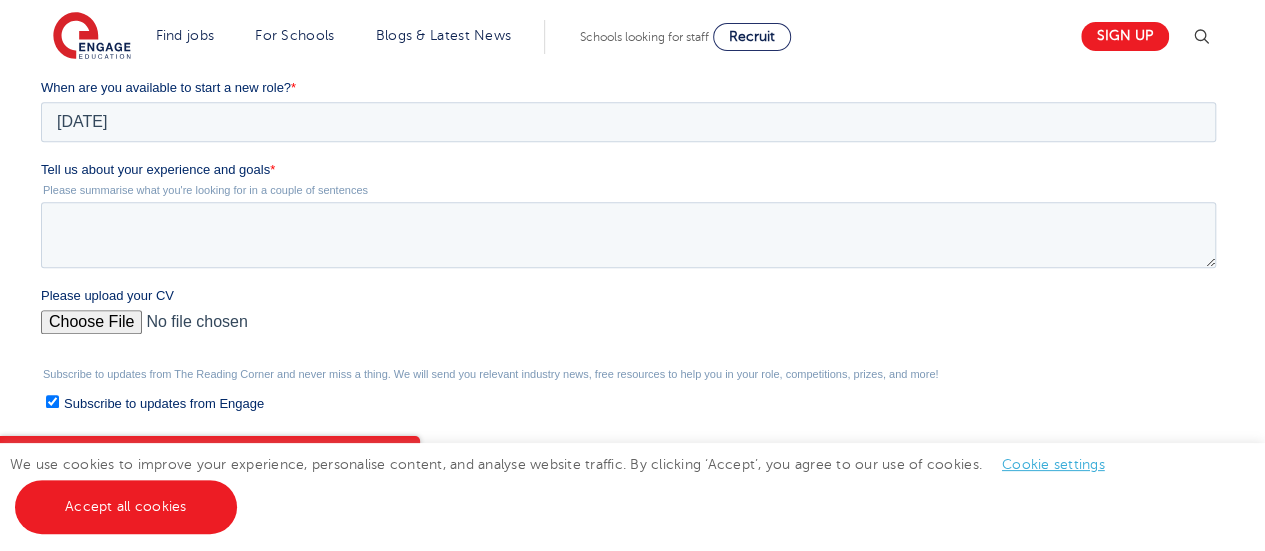 scroll, scrollTop: 745, scrollLeft: 0, axis: vertical 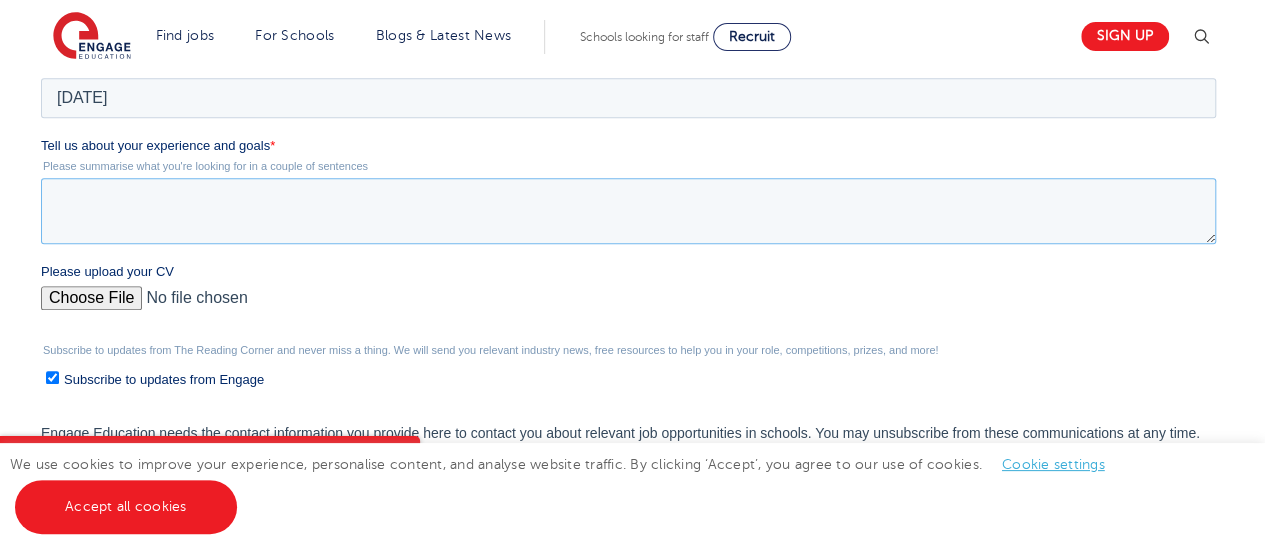 click on "Tell us about your experience and goals *" at bounding box center [628, 211] 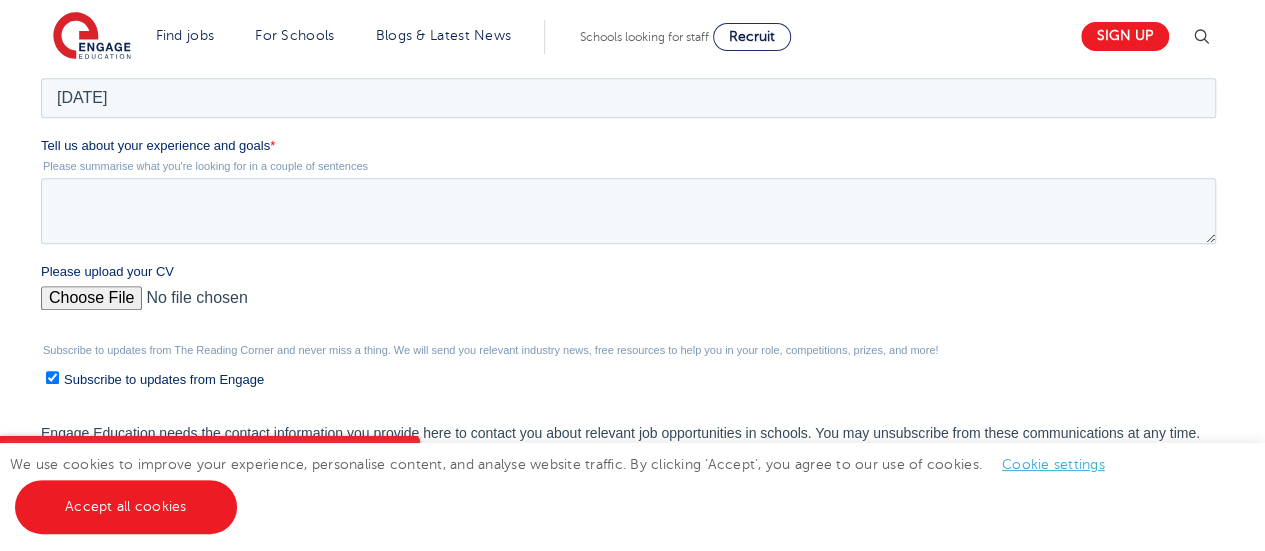 click on "Please upload your CV" at bounding box center (632, 294) 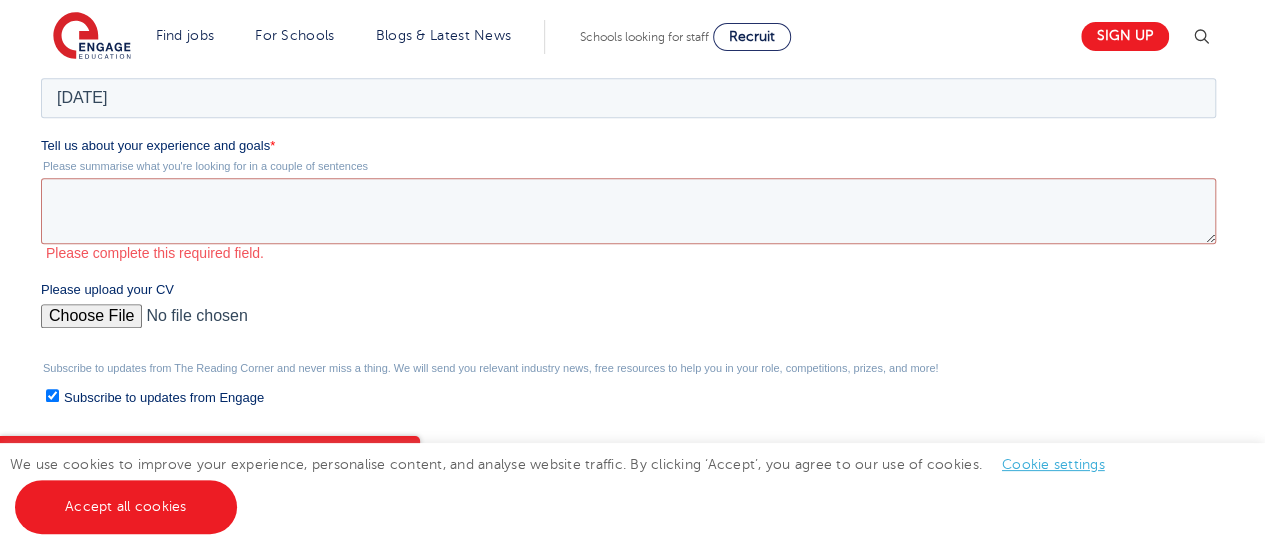 click on "Please upload your CV" at bounding box center [628, 324] 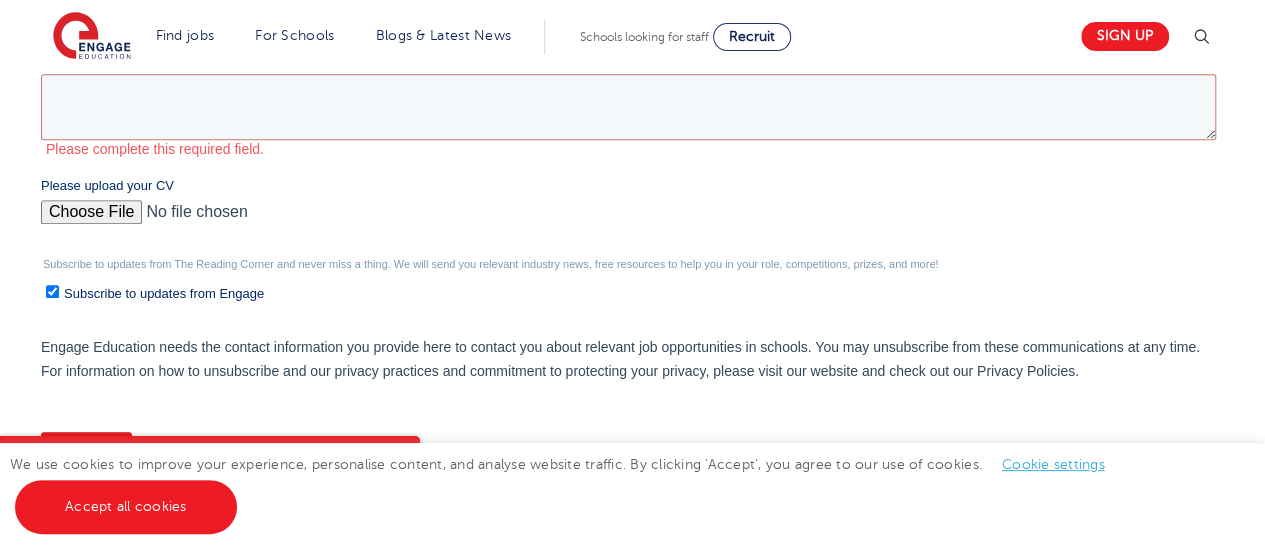 scroll, scrollTop: 850, scrollLeft: 0, axis: vertical 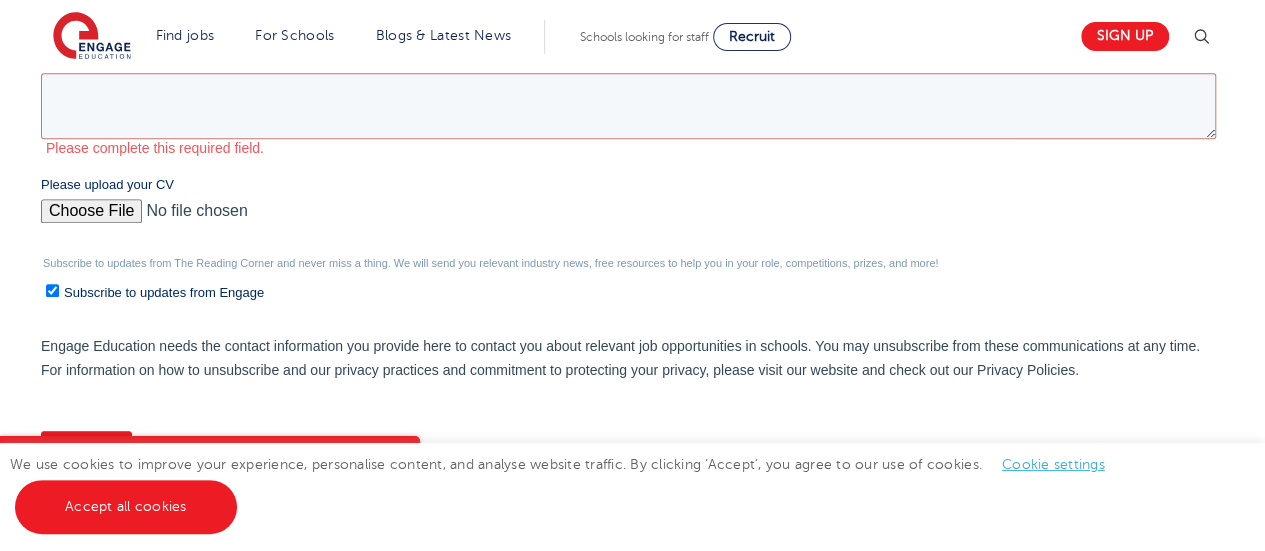 click on "Subscribe to updates from Engage" at bounding box center [164, 292] 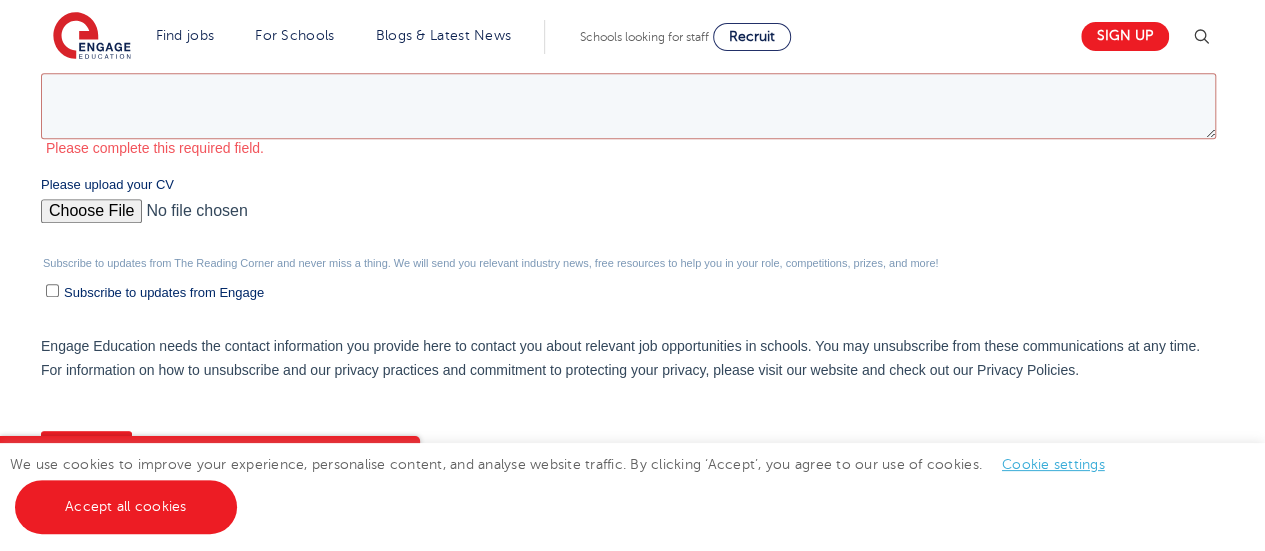 checkbox on "false" 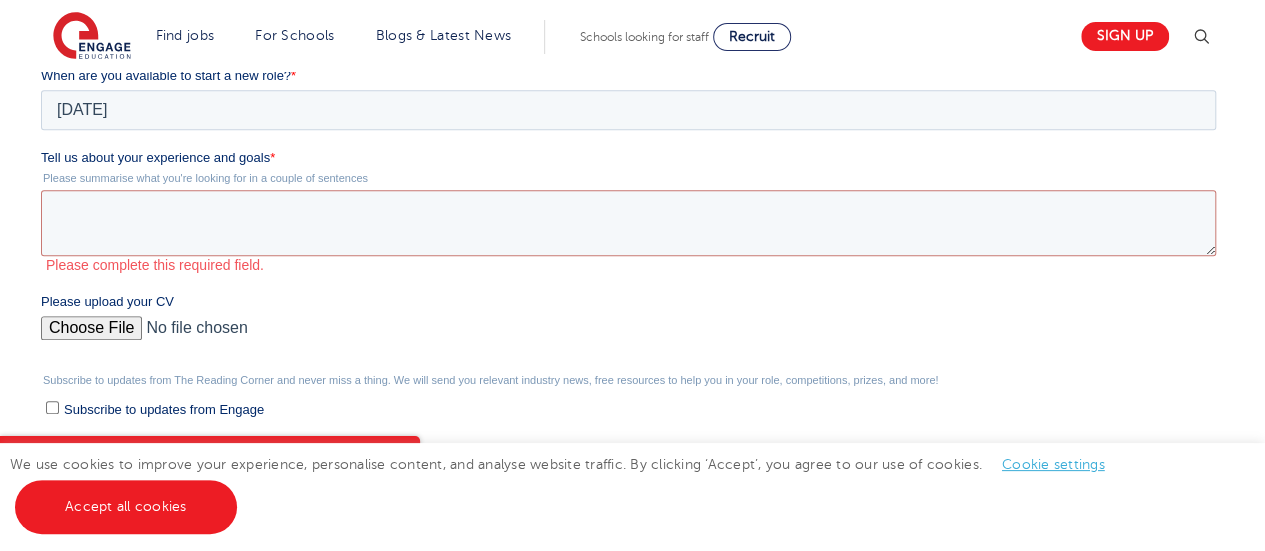 scroll, scrollTop: 727, scrollLeft: 0, axis: vertical 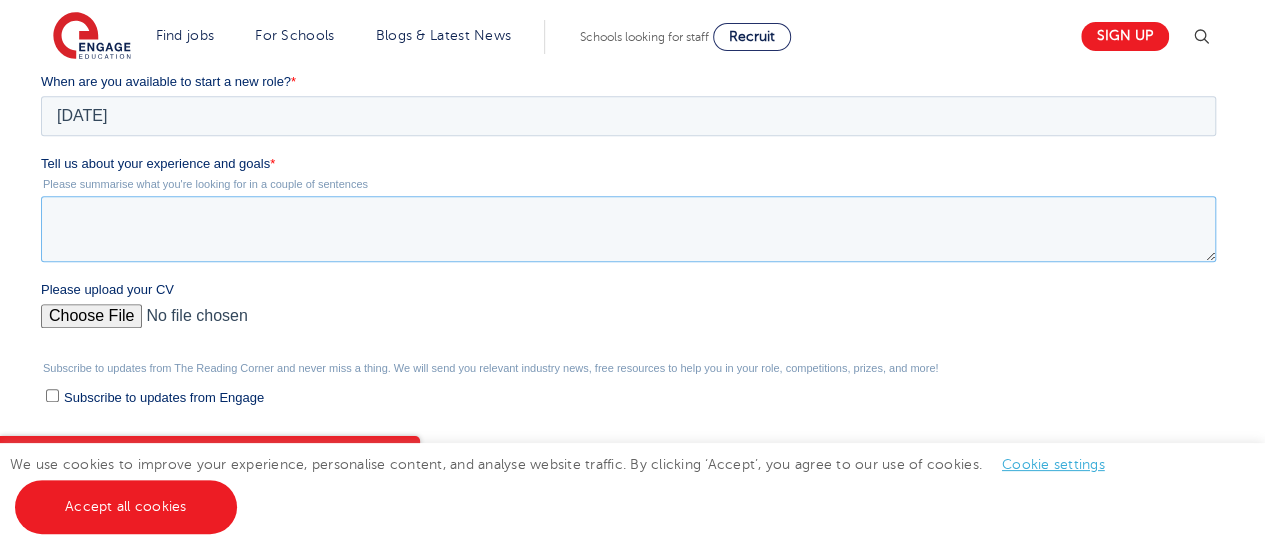 click on "Tell us about your experience and goals *" at bounding box center (628, 229) 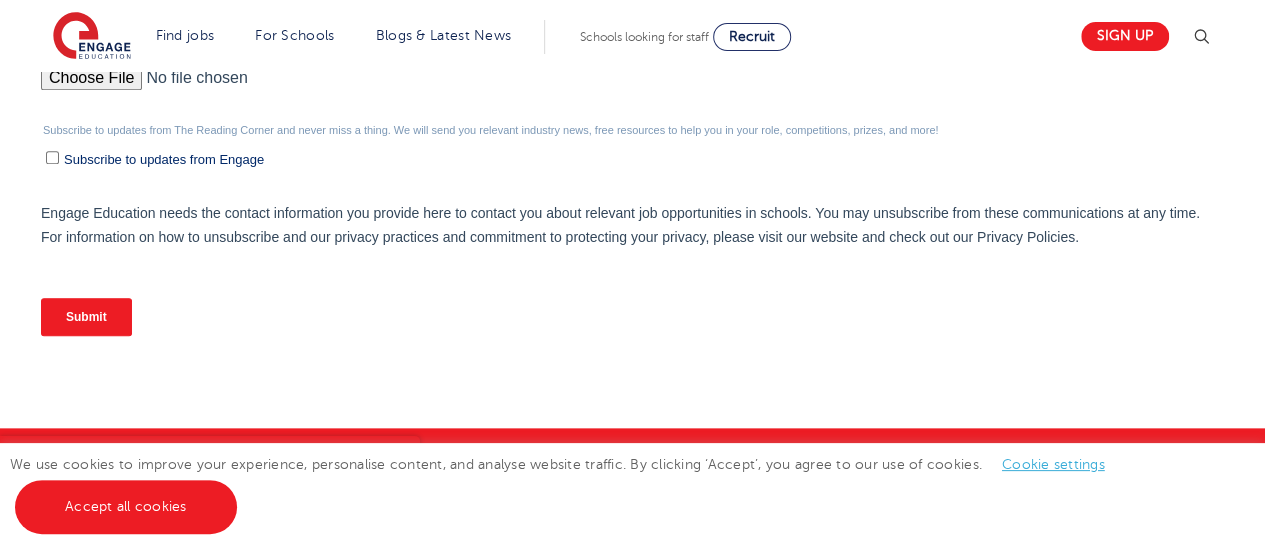 scroll, scrollTop: 967, scrollLeft: 0, axis: vertical 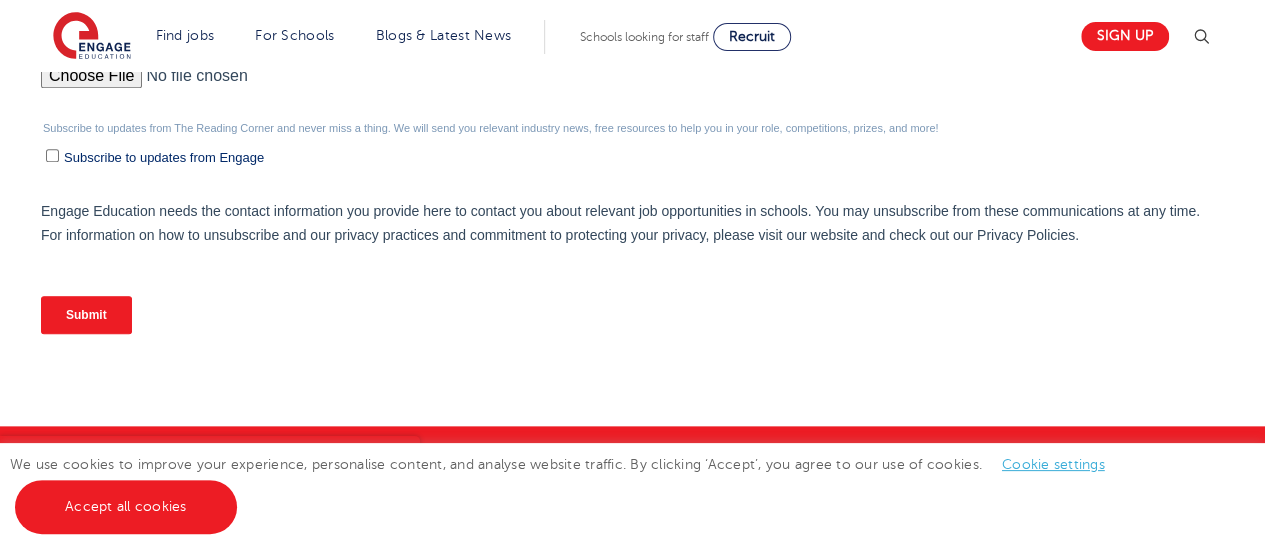 type on "I am looking to gain experience in teaching , and engaging with children. I have experience as a child minder and a school administrator working with kids." 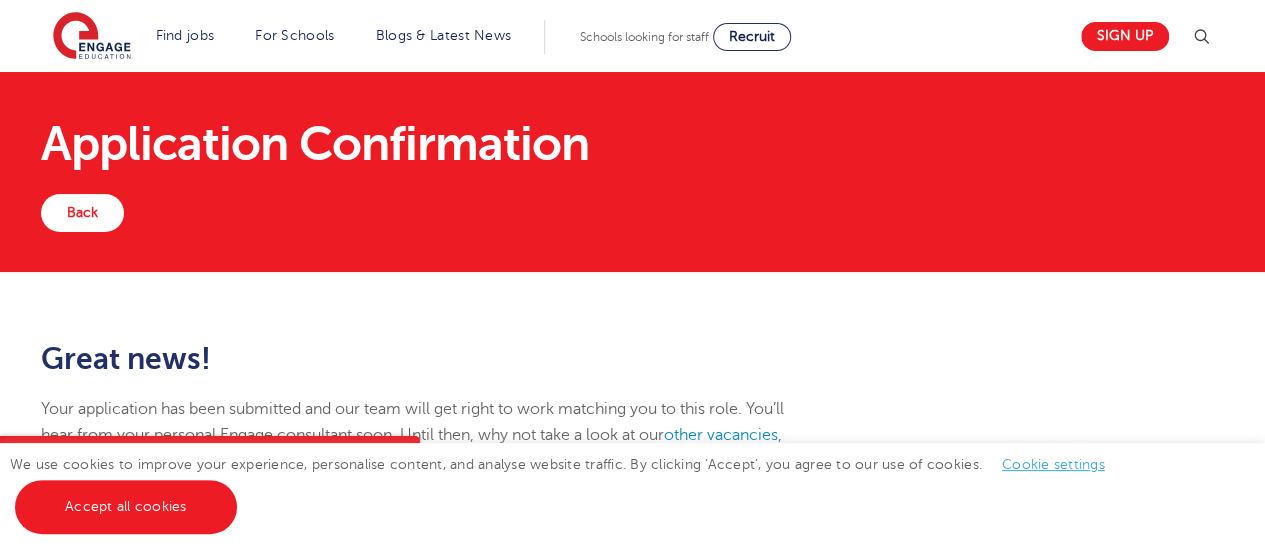 scroll, scrollTop: 0, scrollLeft: 0, axis: both 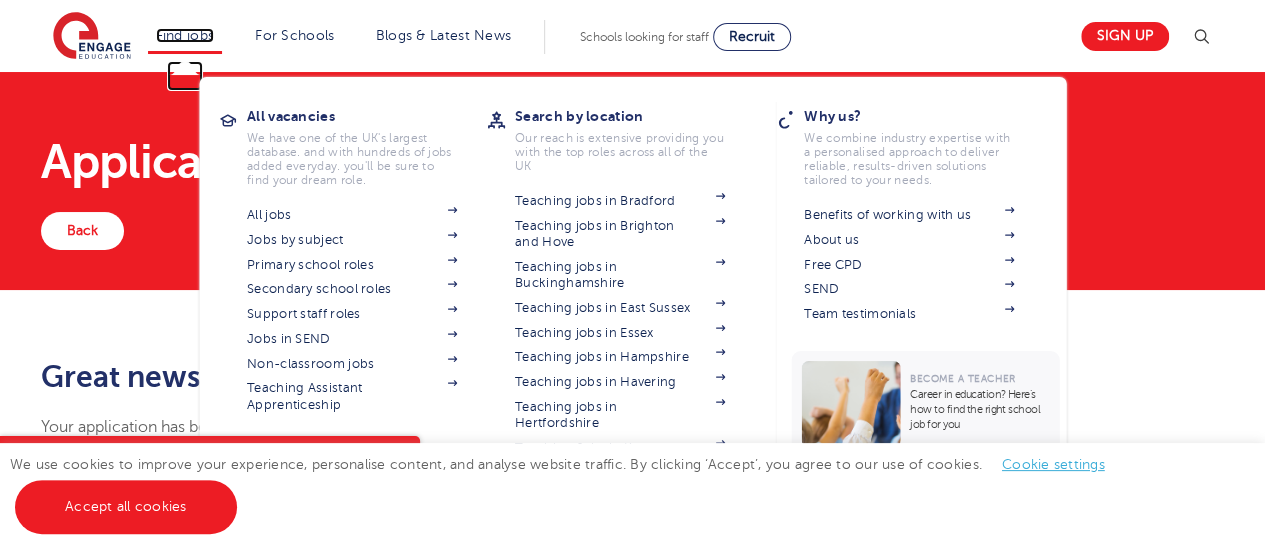 click on "Find jobs" at bounding box center [185, 35] 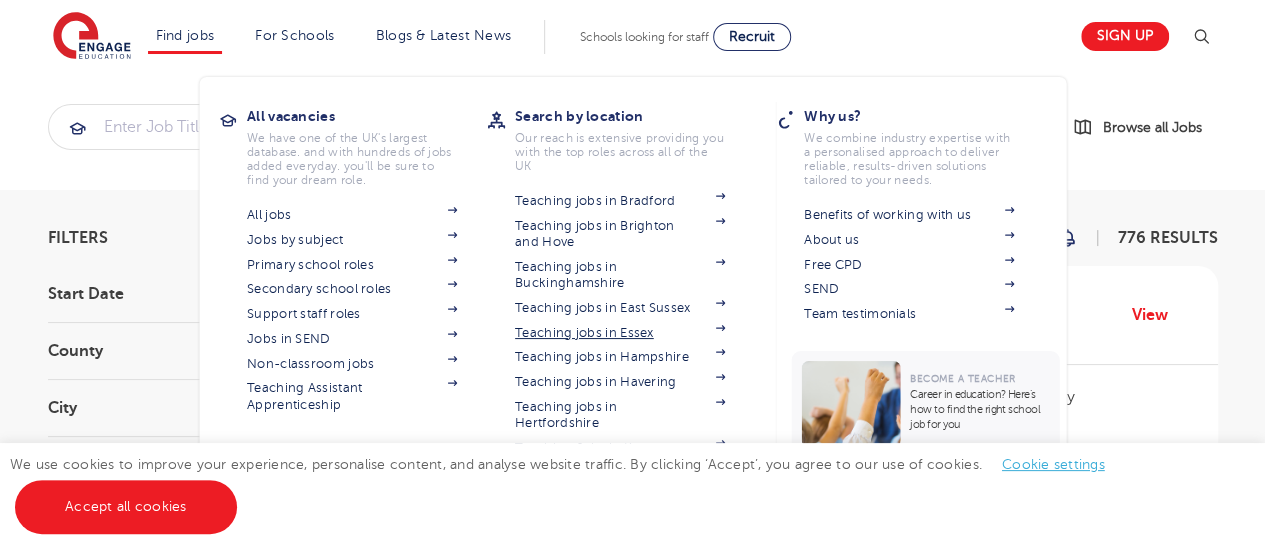 scroll, scrollTop: 0, scrollLeft: 0, axis: both 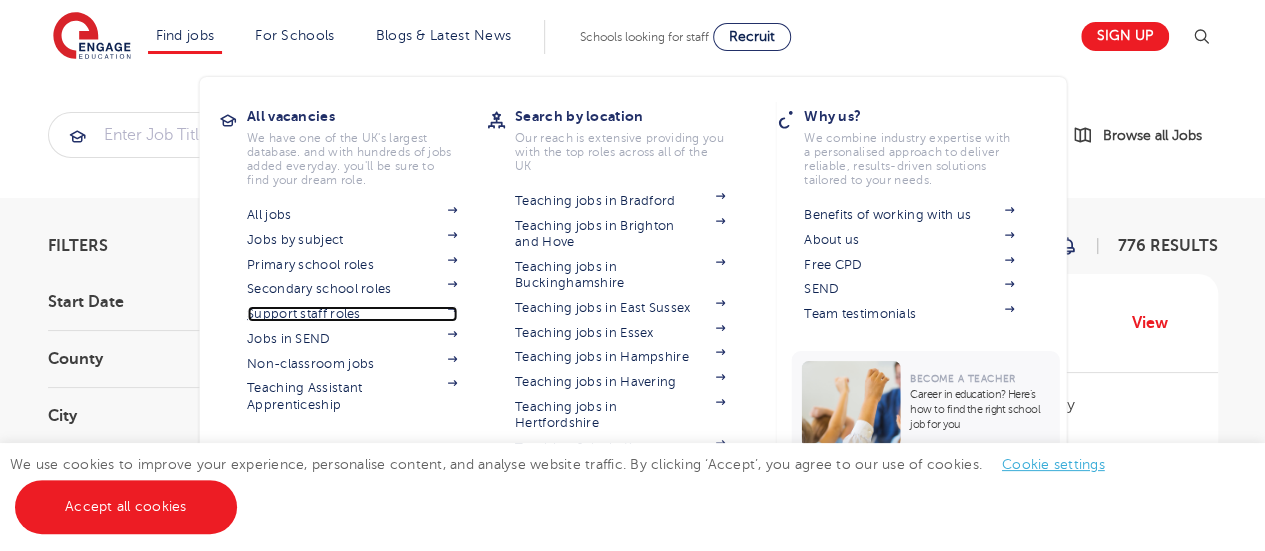 click on "Support staff roles" at bounding box center (352, 314) 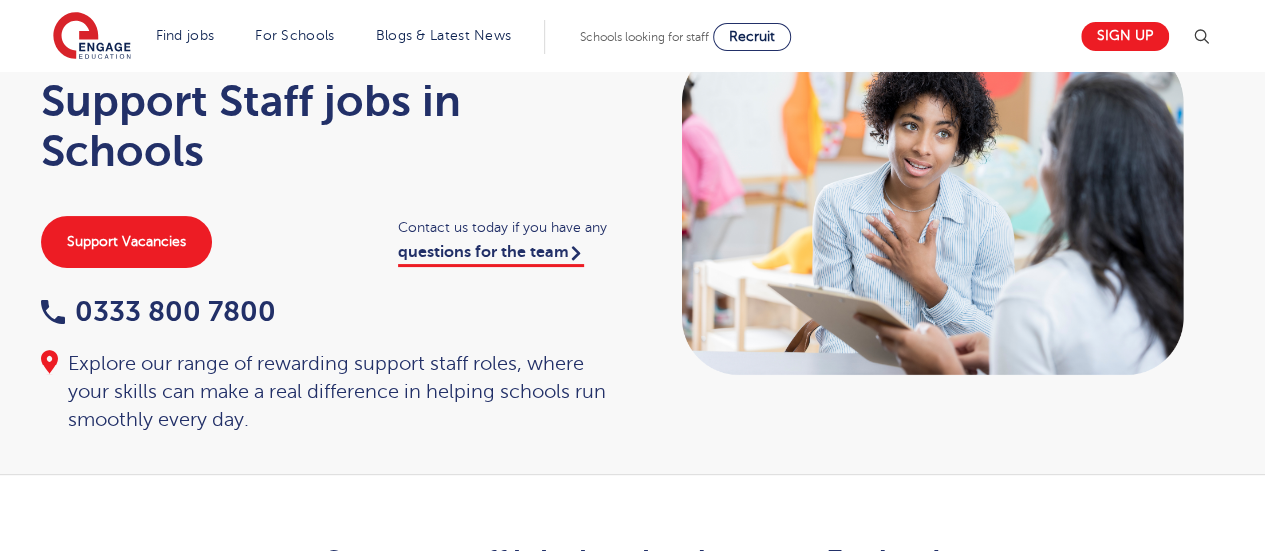 scroll, scrollTop: 92, scrollLeft: 0, axis: vertical 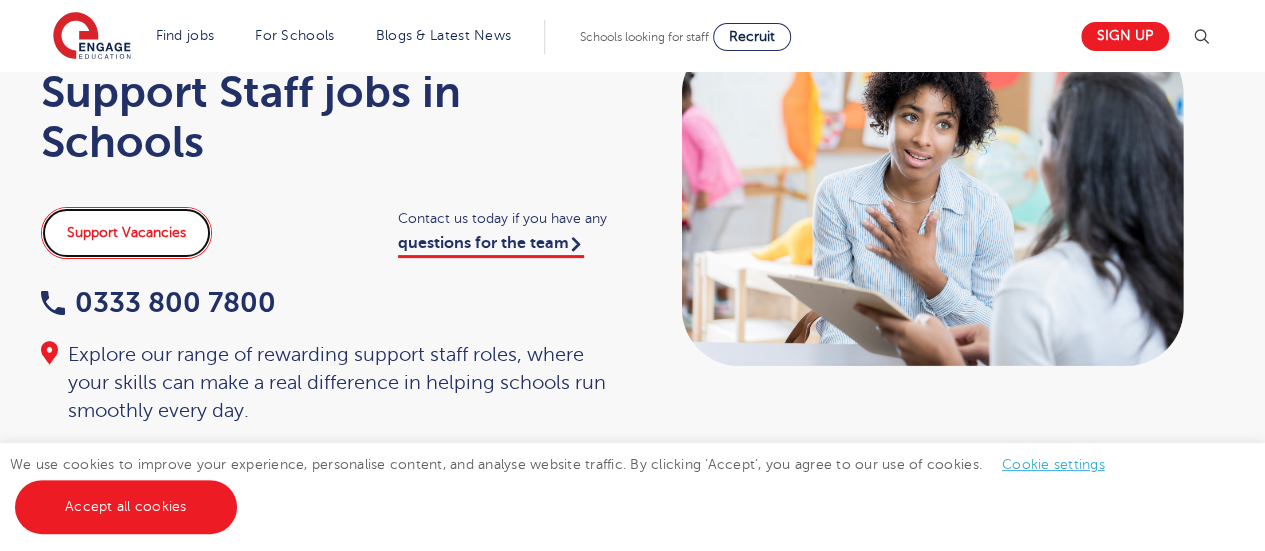 click on "Support Vacancies" at bounding box center (126, 233) 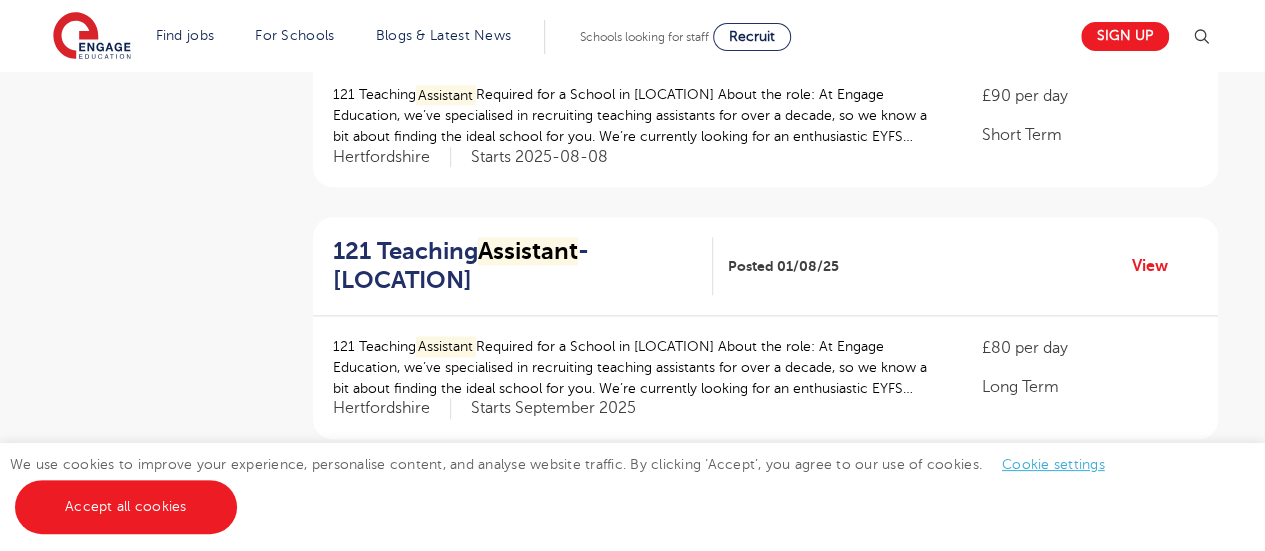scroll, scrollTop: 1064, scrollLeft: 0, axis: vertical 